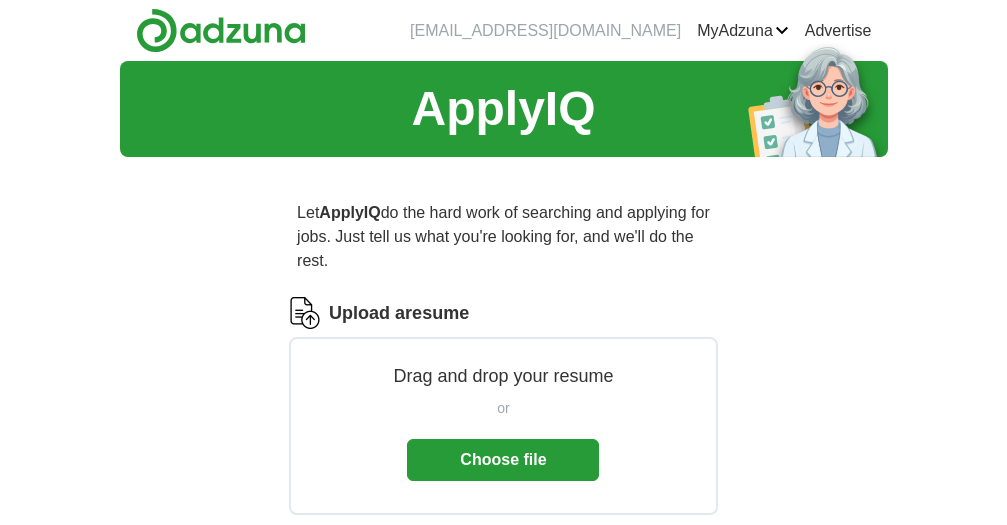 scroll, scrollTop: 0, scrollLeft: 0, axis: both 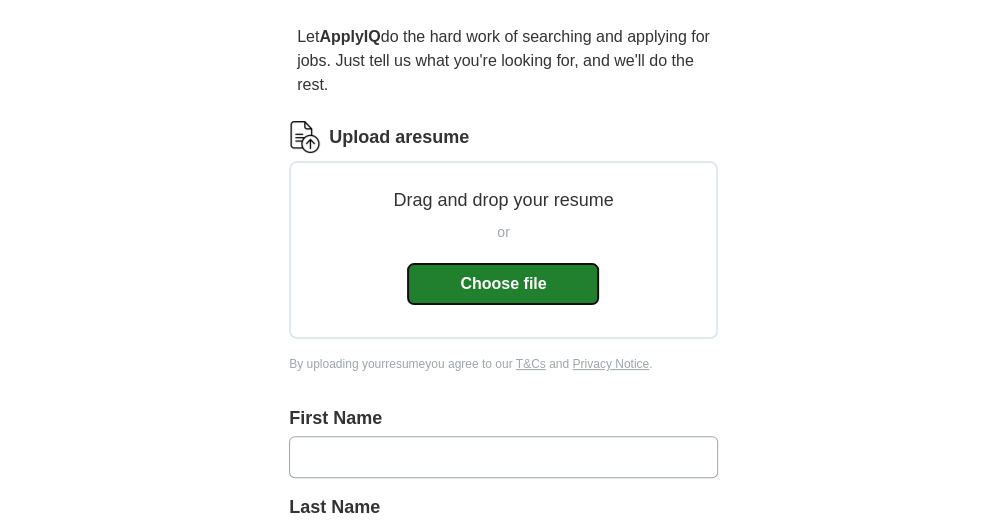 click on "Choose file" at bounding box center (503, 284) 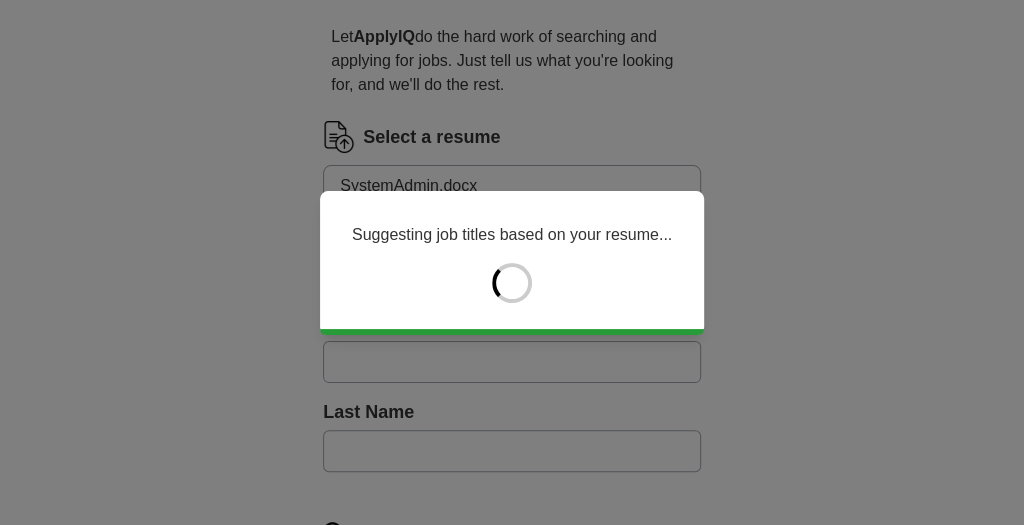 type on "*******" 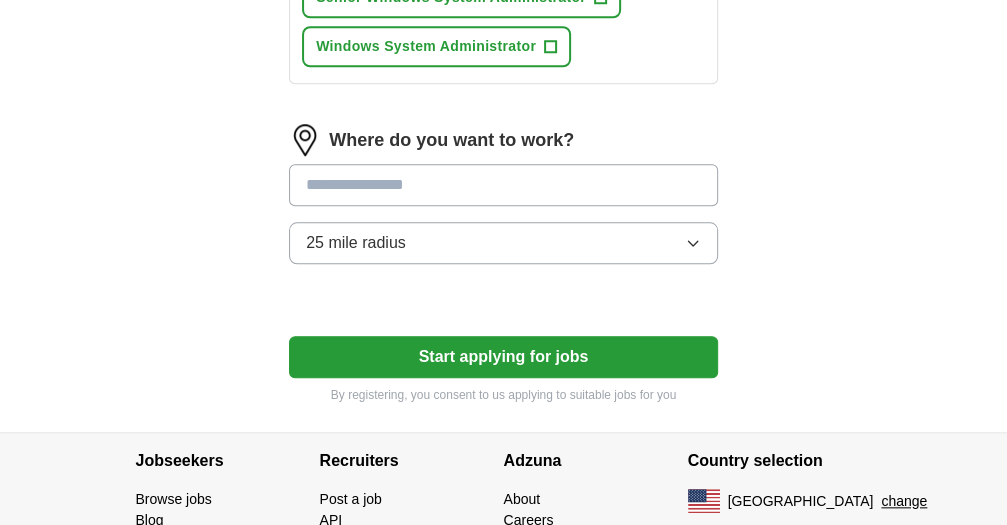 scroll, scrollTop: 1053, scrollLeft: 0, axis: vertical 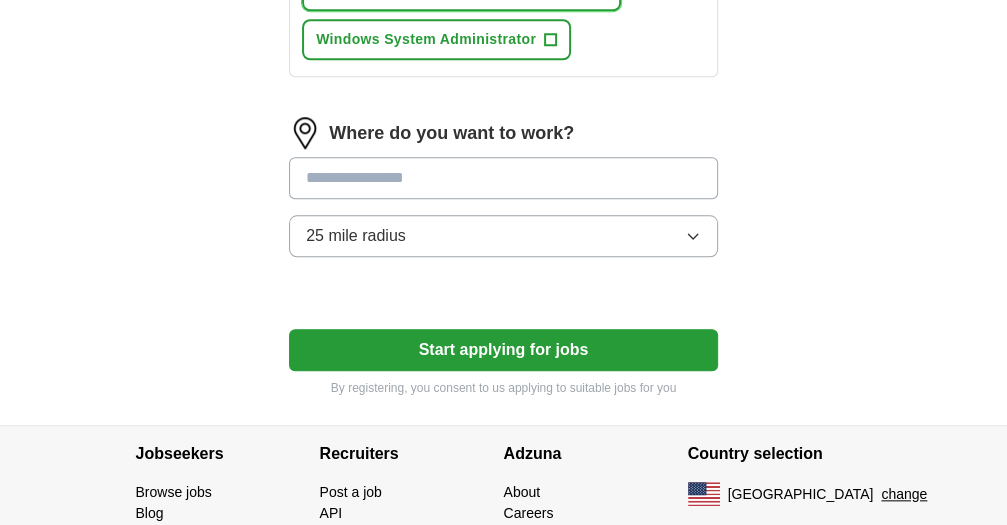 click on "Senior Windows System Administrator" at bounding box center [451, -10] 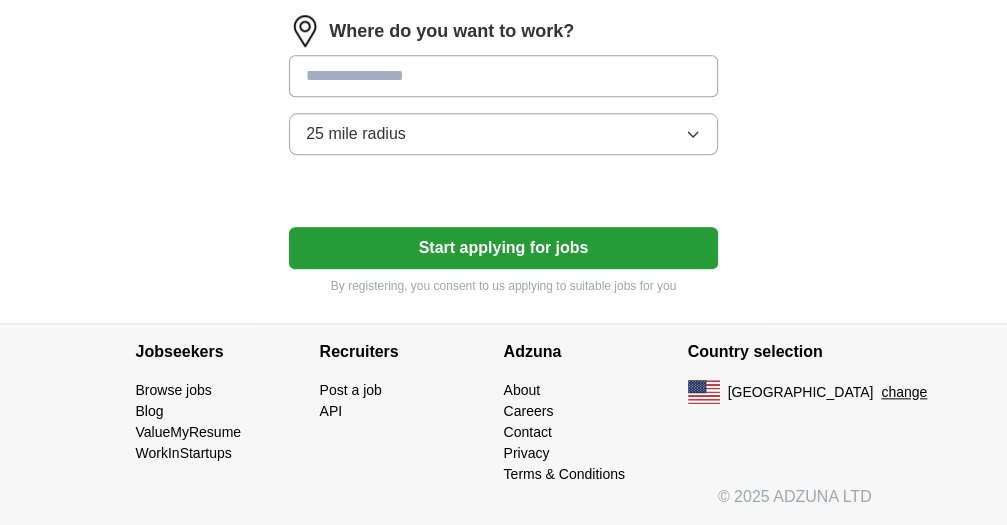 scroll, scrollTop: 1333, scrollLeft: 0, axis: vertical 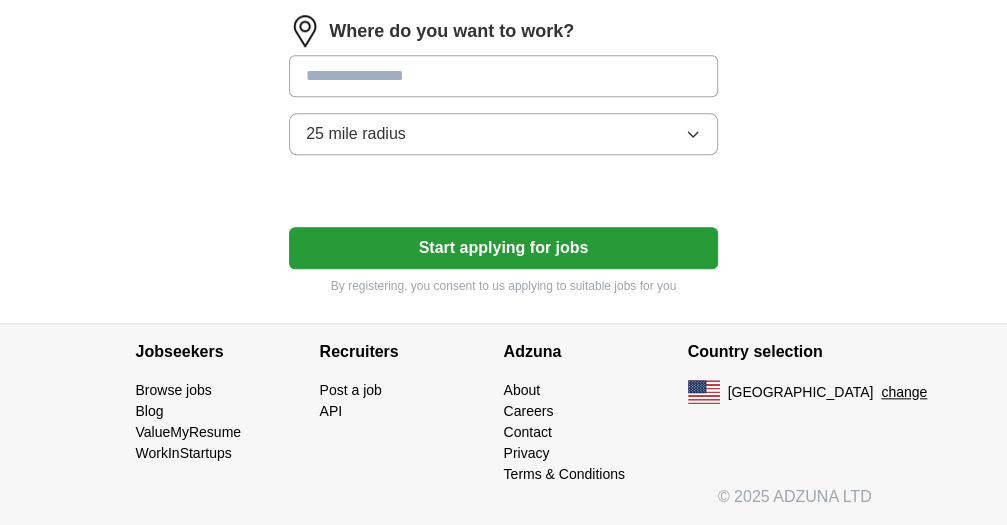 click at bounding box center [503, 76] 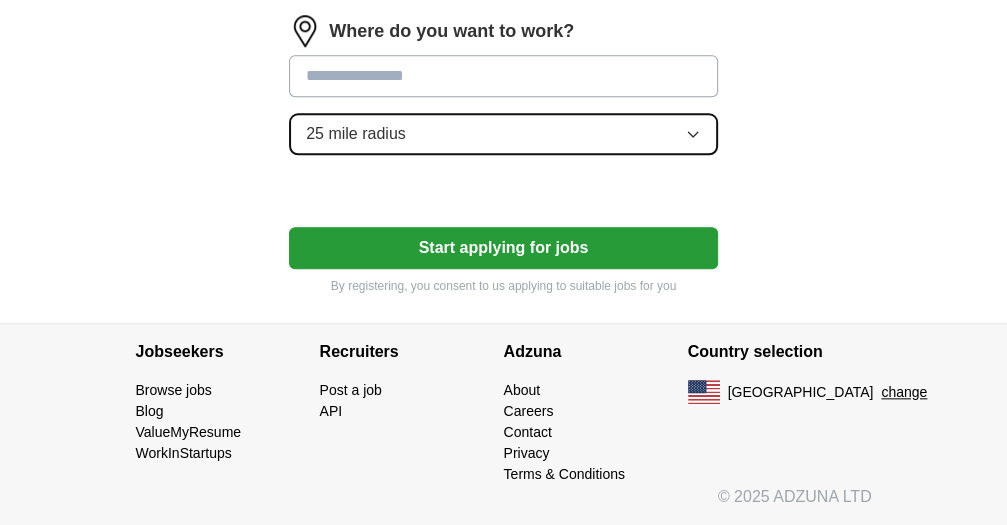 click on "Where do you want to work? 25 mile radius" at bounding box center (503, 93) 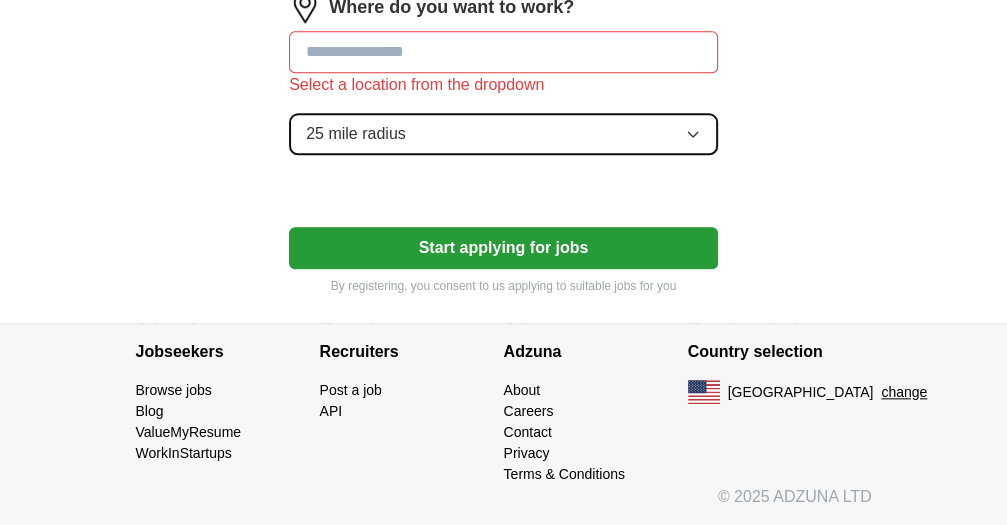 click on "25 mile radius" at bounding box center [503, 134] 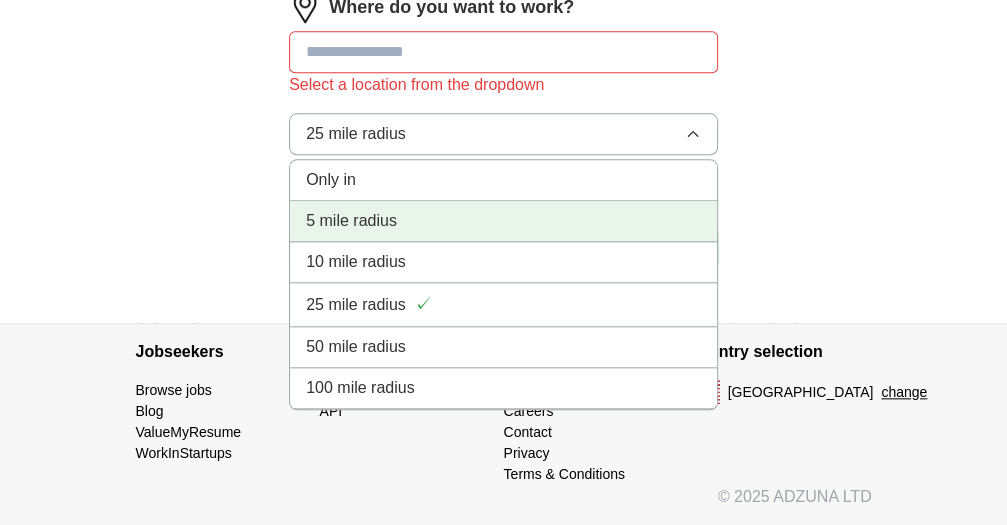 click on "5 mile radius" at bounding box center (351, 221) 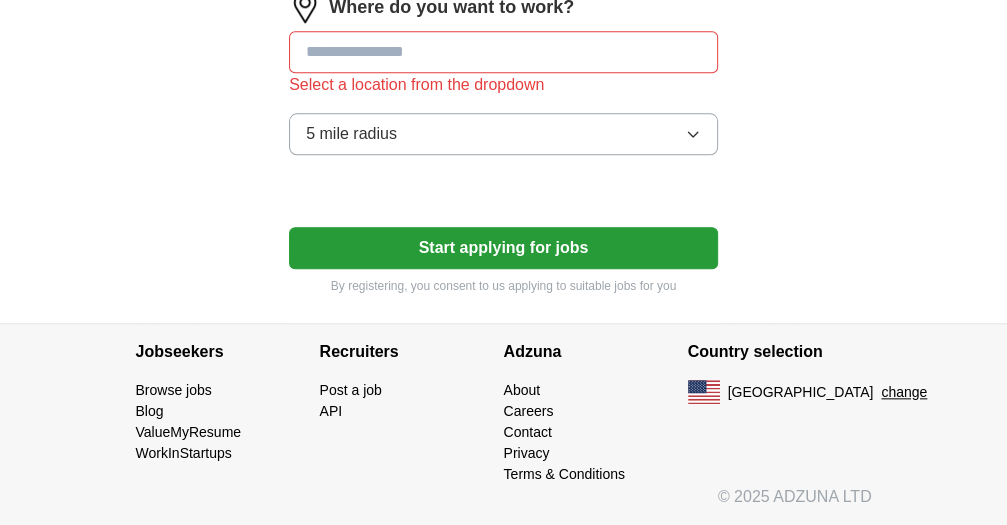 click at bounding box center (503, 52) 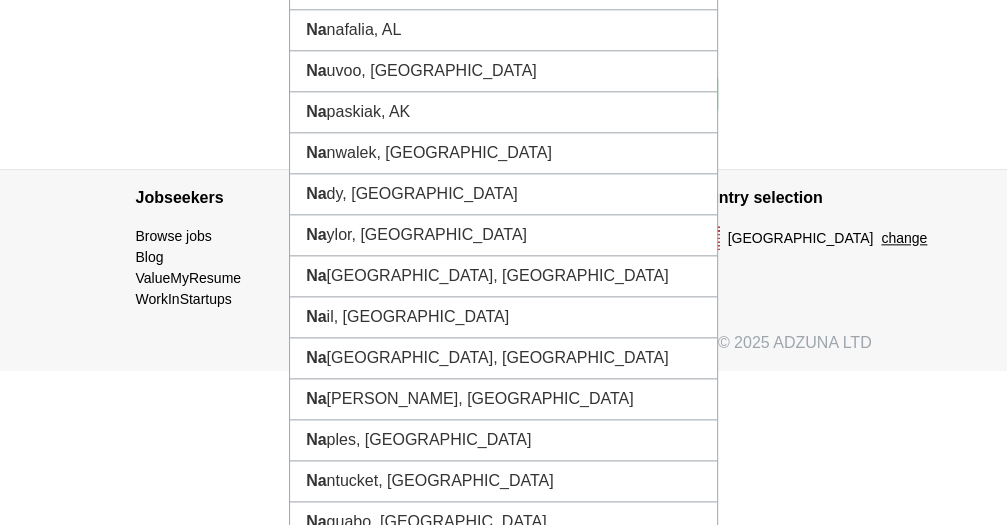 type on "*" 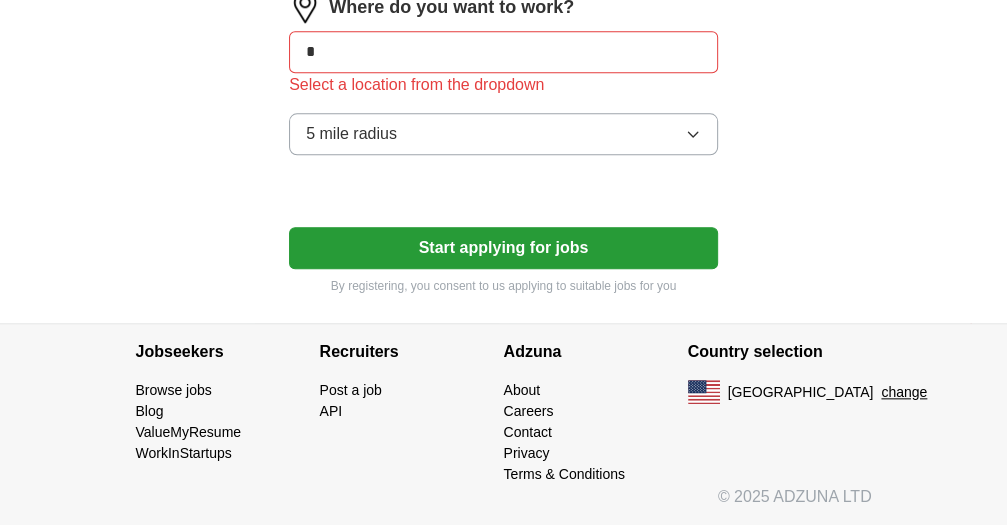 type on "**" 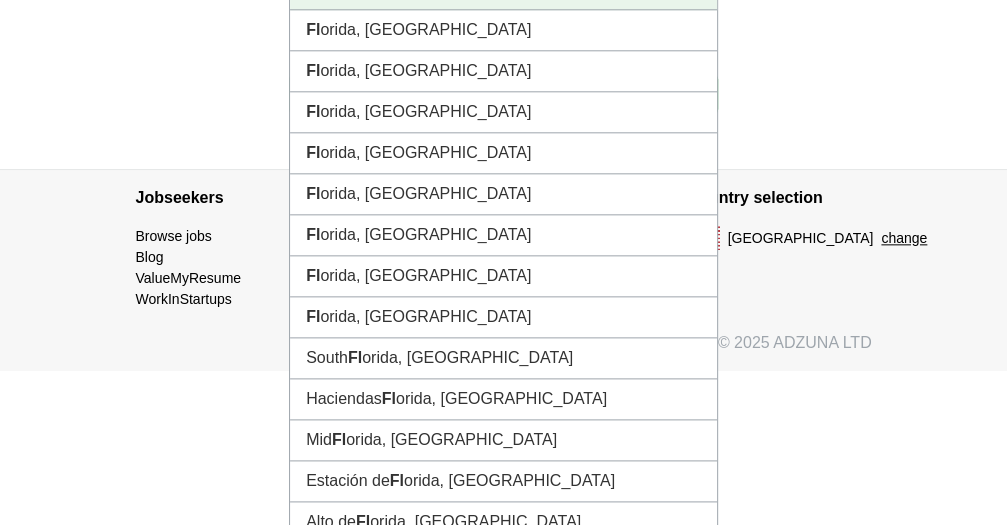 click on "Fl" at bounding box center [313, -12] 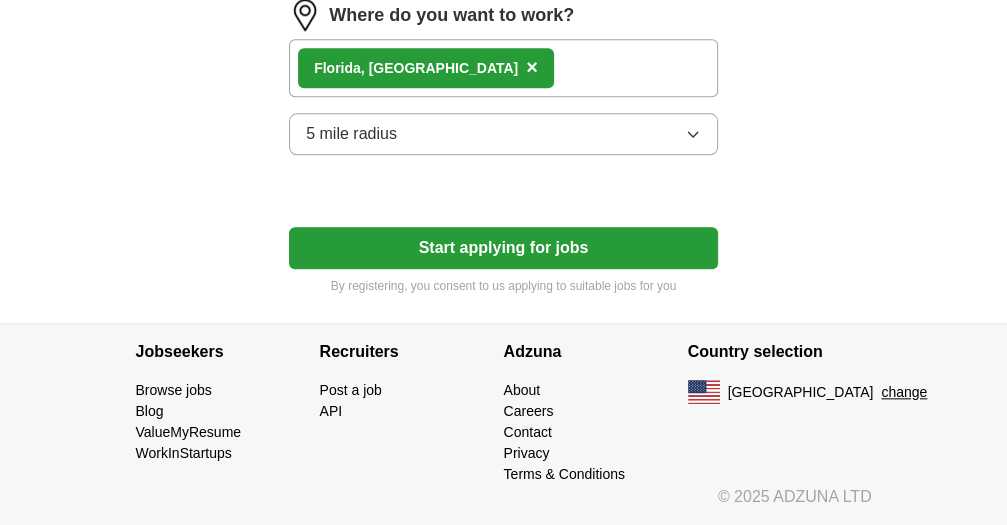 scroll, scrollTop: 1564, scrollLeft: 0, axis: vertical 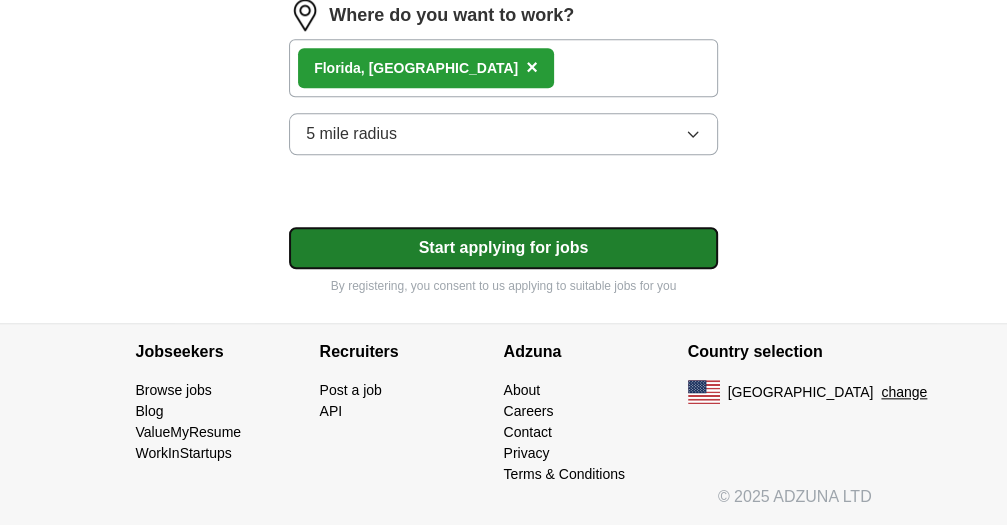 click on "Start applying for jobs" at bounding box center [503, 248] 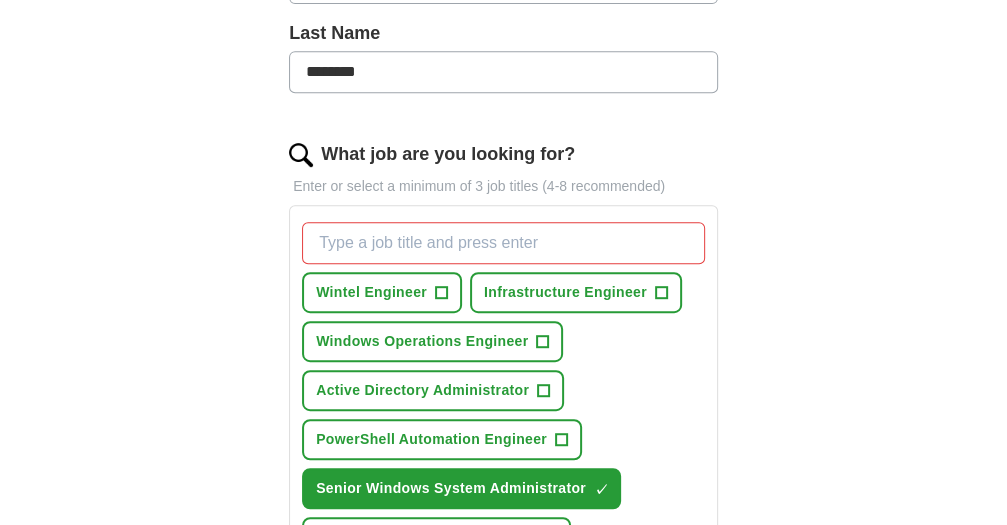 scroll, scrollTop: 1111, scrollLeft: 0, axis: vertical 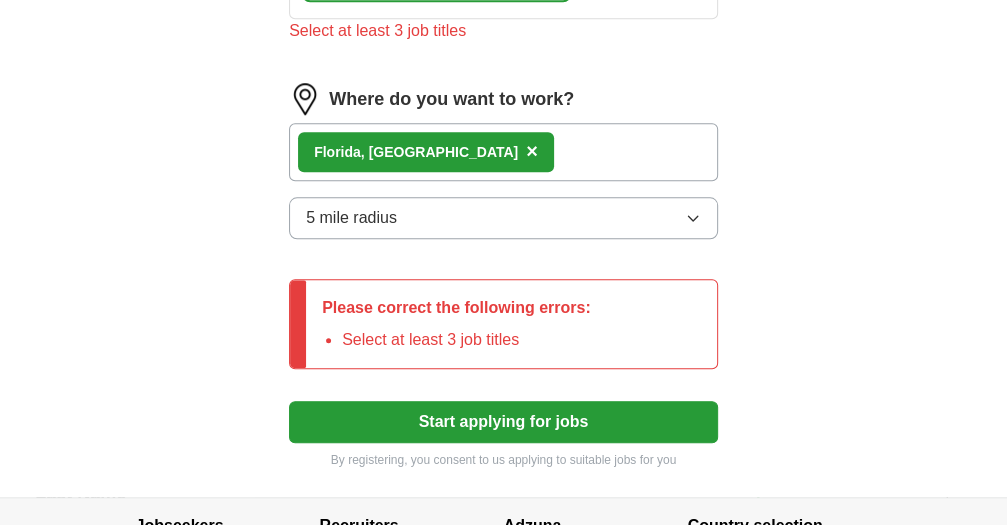 click on "PowerShell Automation Engineer" at bounding box center [431, -117] 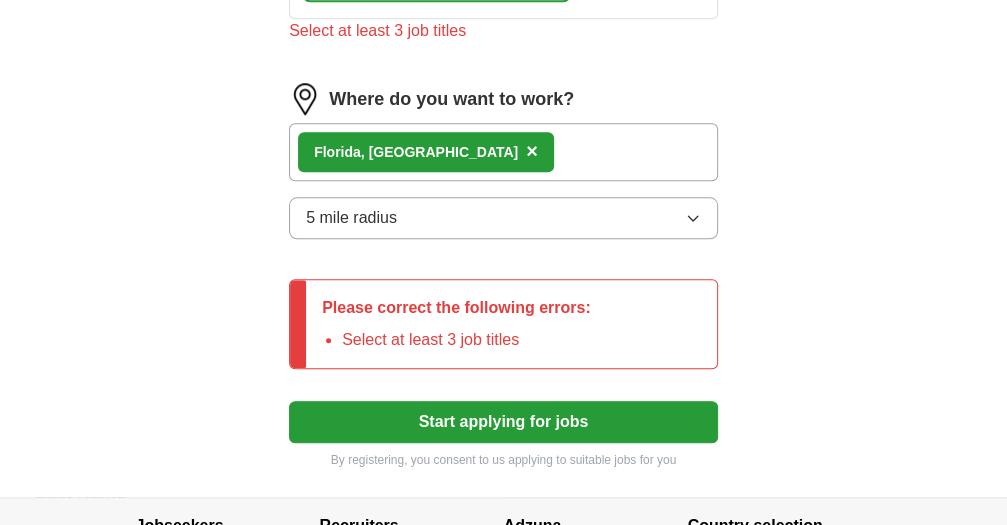 click on "Windows Operations Engineer" at bounding box center [422, -215] 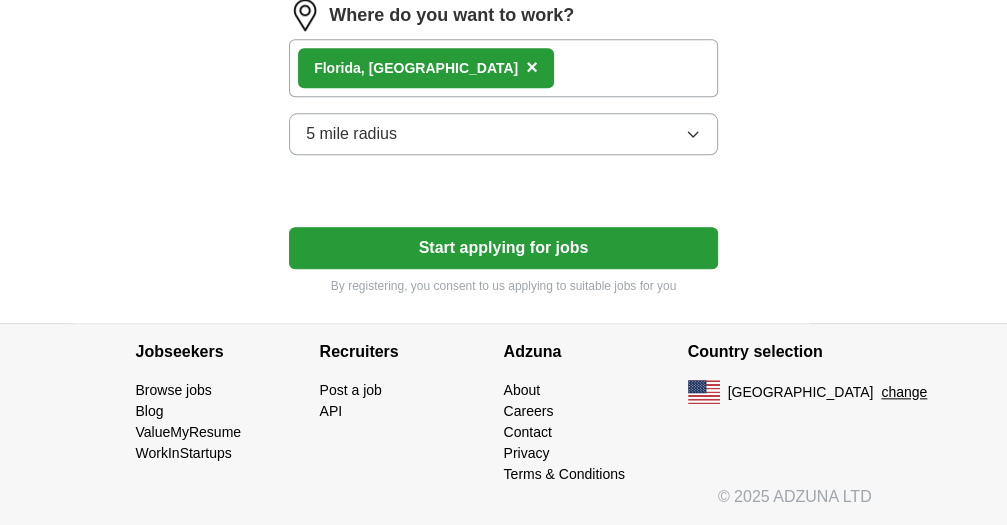 scroll, scrollTop: 1634, scrollLeft: 0, axis: vertical 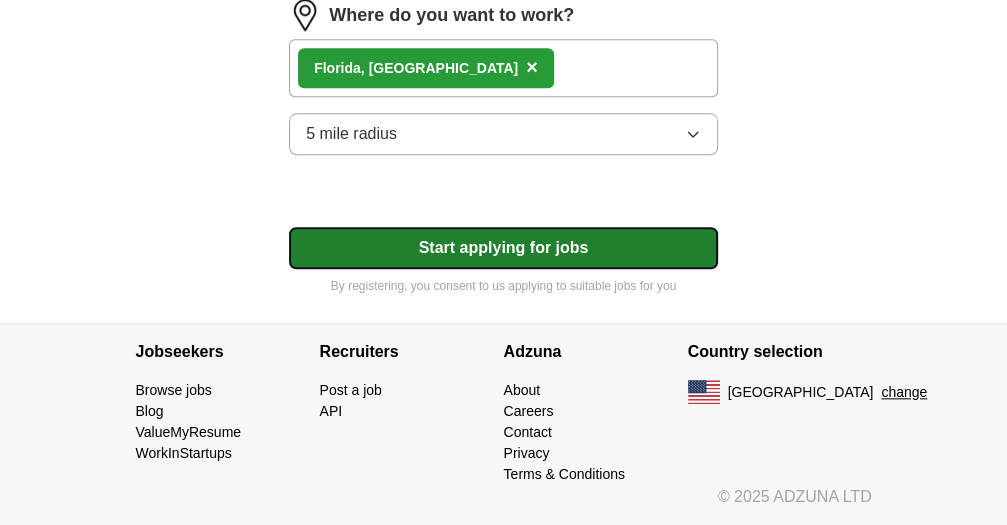 click on "Start applying for jobs" at bounding box center [503, 248] 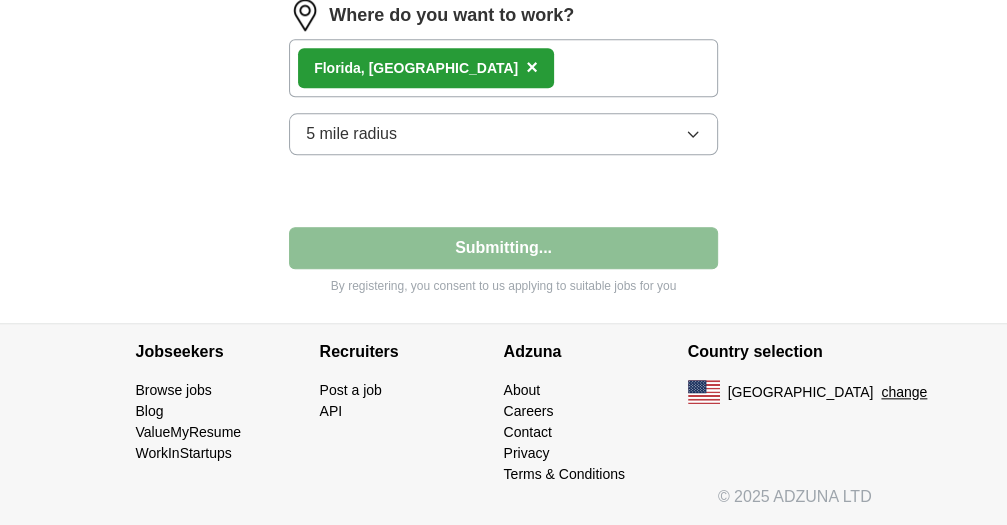 select on "**" 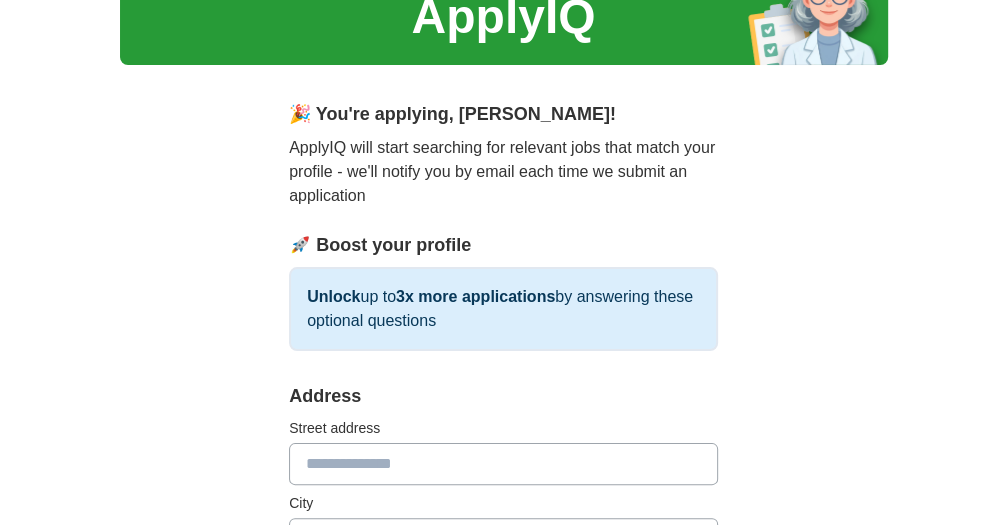 scroll, scrollTop: 0, scrollLeft: 0, axis: both 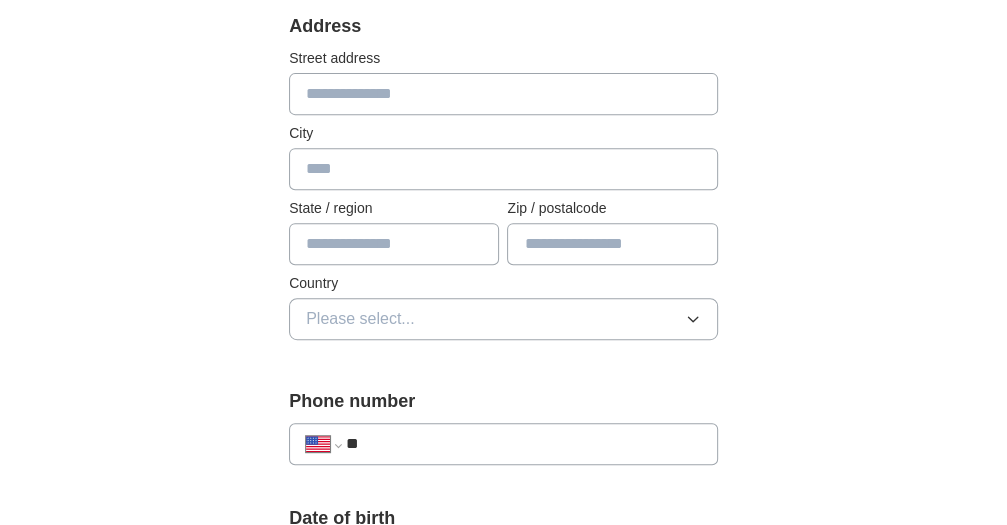 click at bounding box center (503, 94) 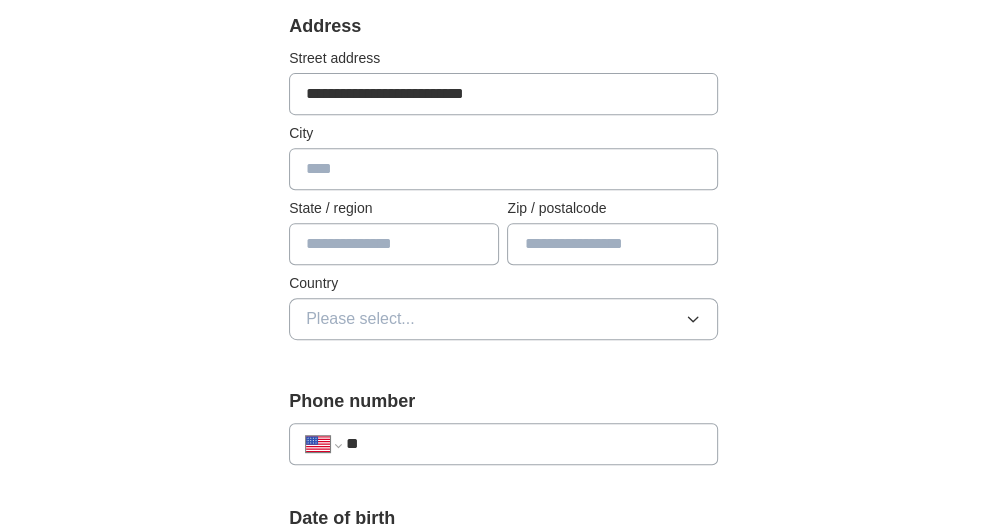 type on "**********" 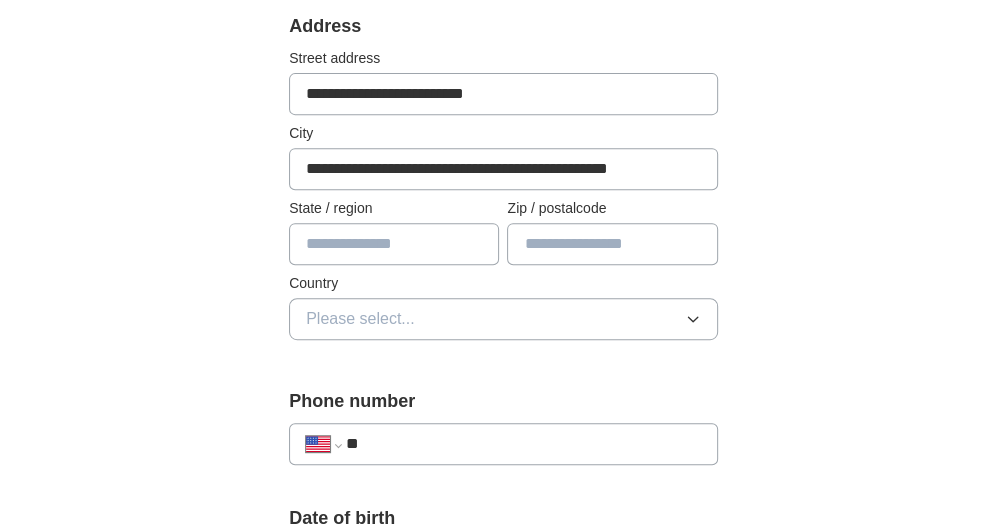 type on "**" 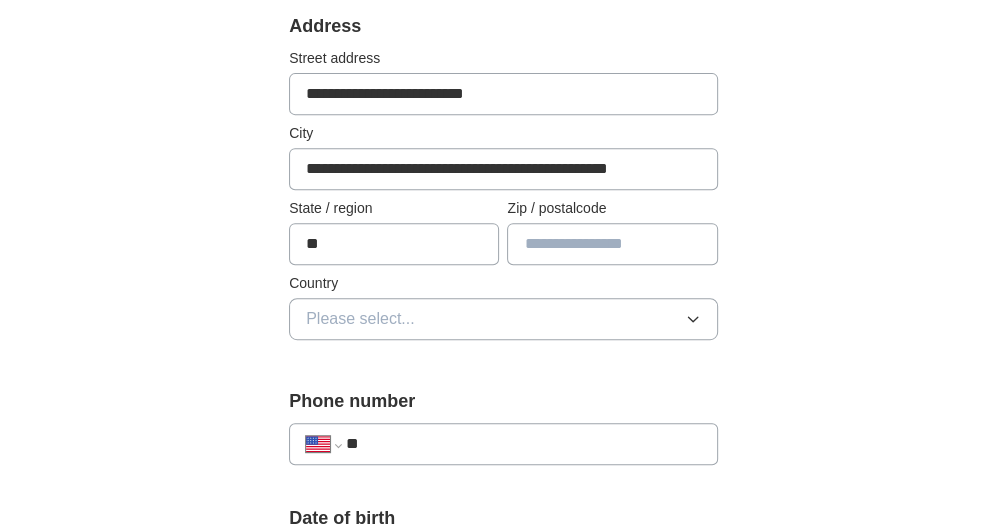 type on "*****" 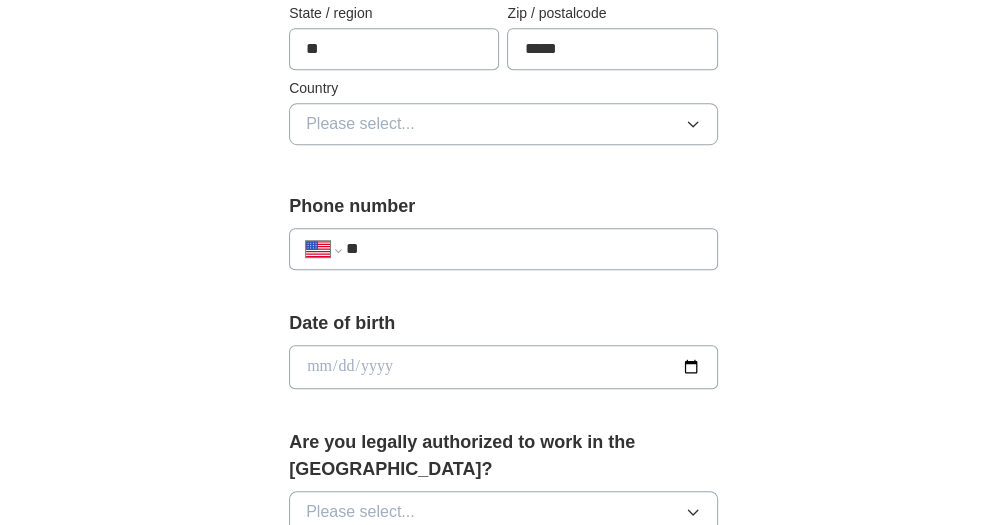 scroll, scrollTop: 669, scrollLeft: 0, axis: vertical 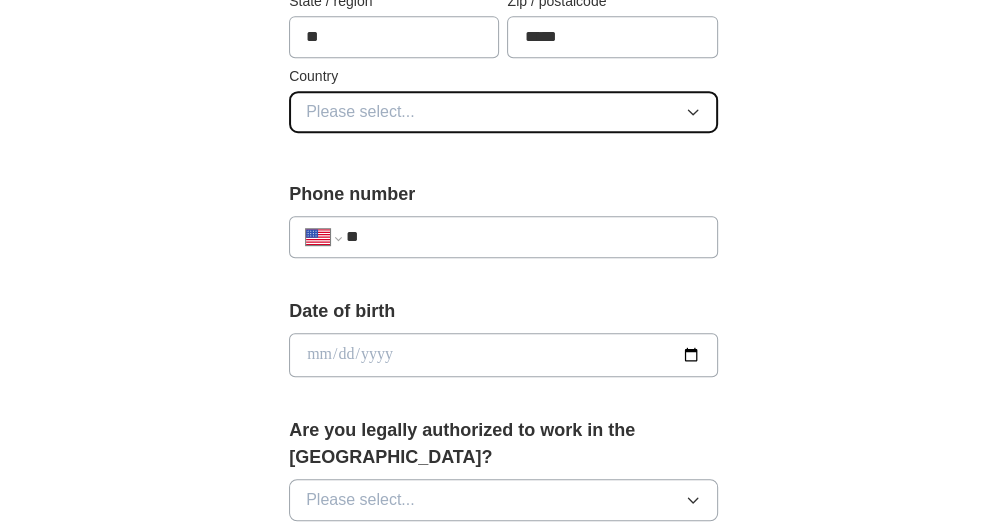 click 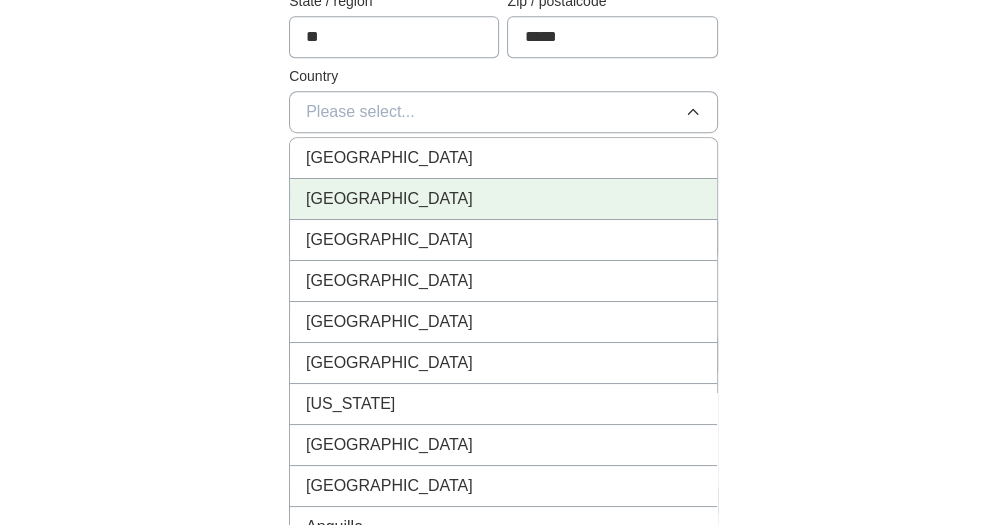 click on "[GEOGRAPHIC_DATA]" at bounding box center [389, 199] 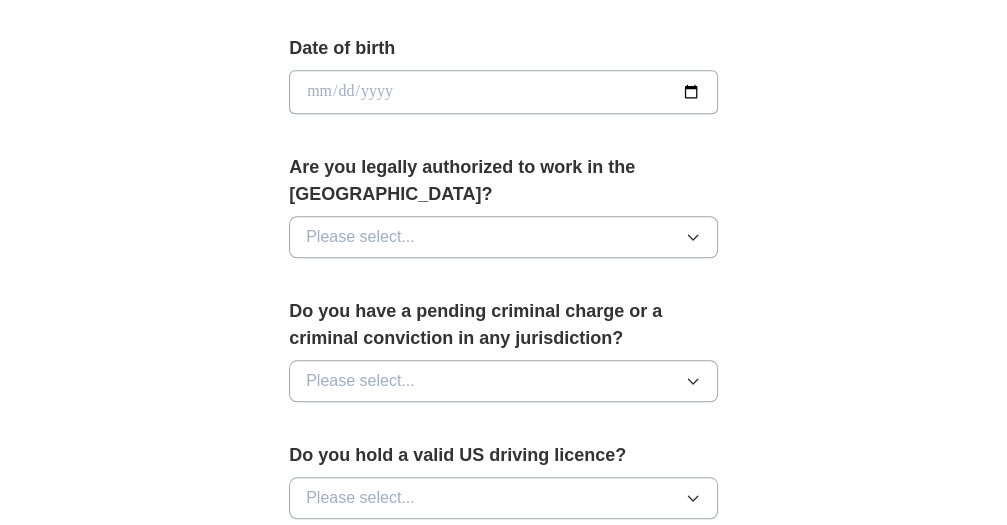 scroll, scrollTop: 936, scrollLeft: 0, axis: vertical 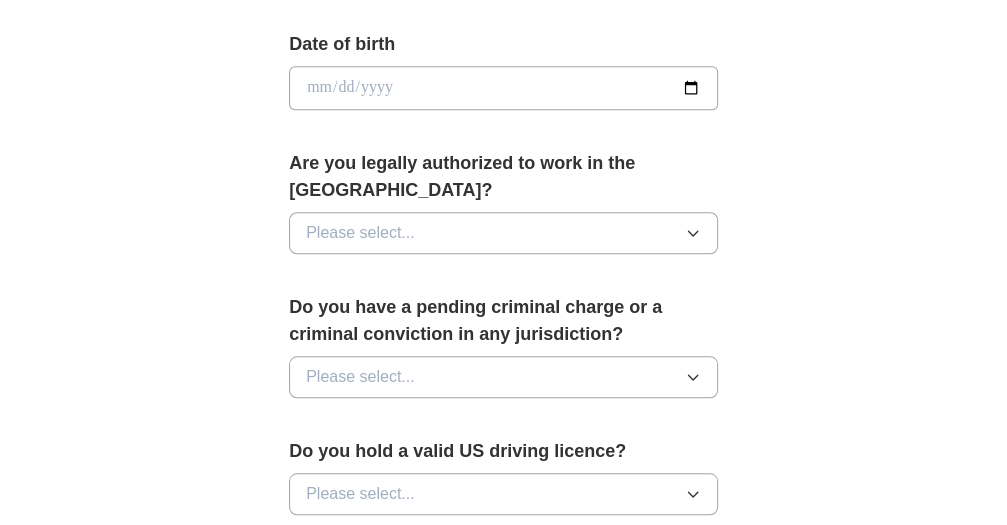 click on "**" at bounding box center [523, -30] 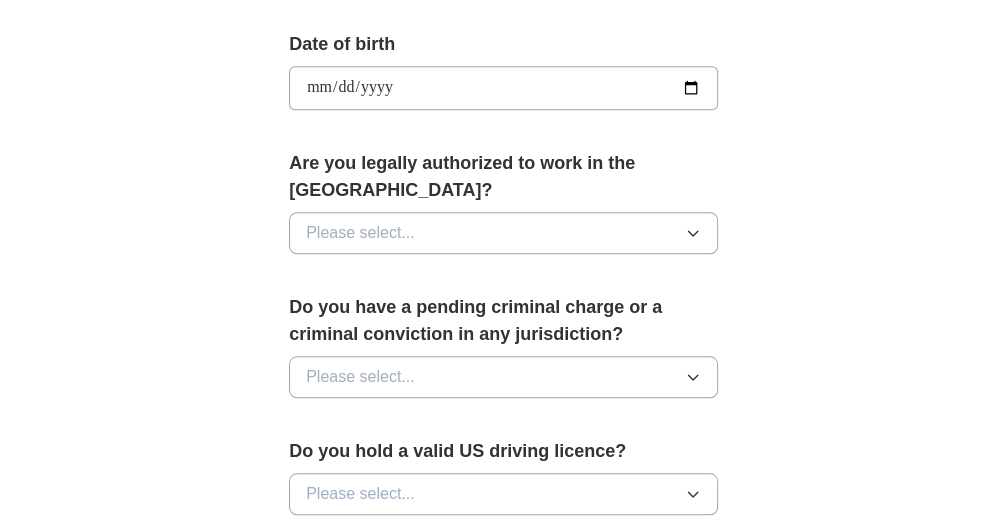 type on "**********" 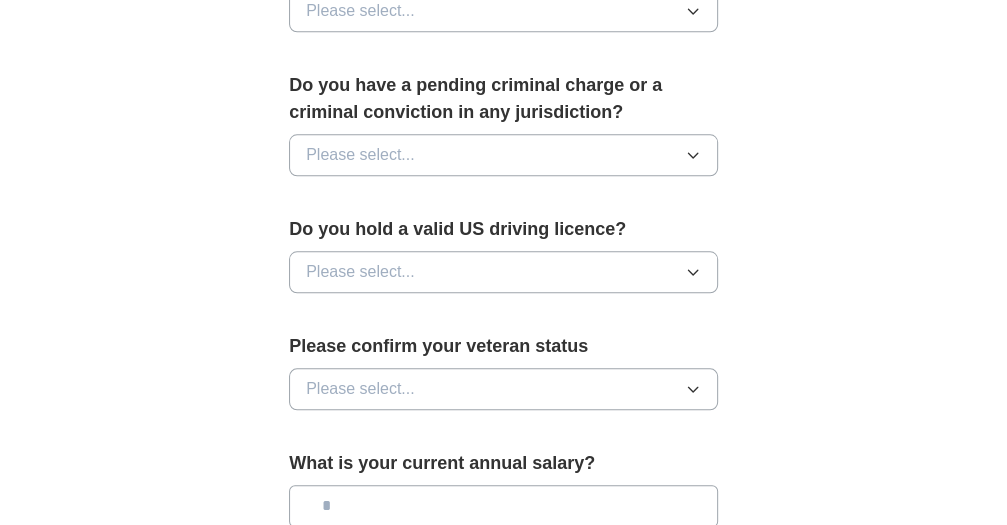 scroll, scrollTop: 1181, scrollLeft: 0, axis: vertical 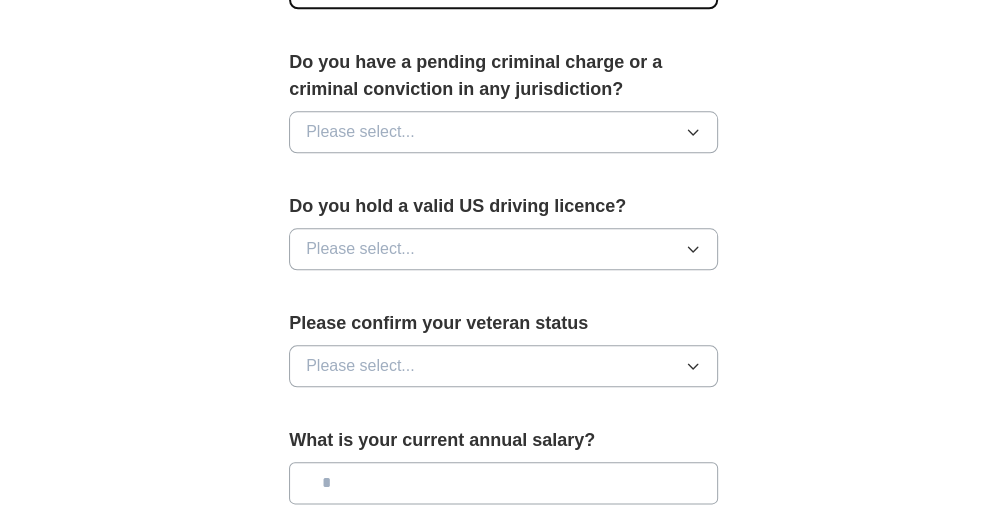 click 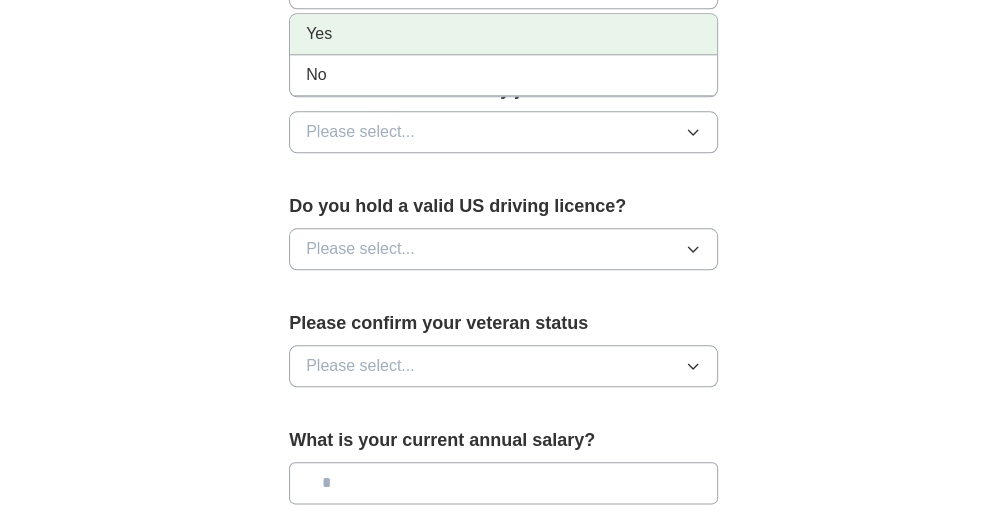 click on "Yes" at bounding box center [503, 34] 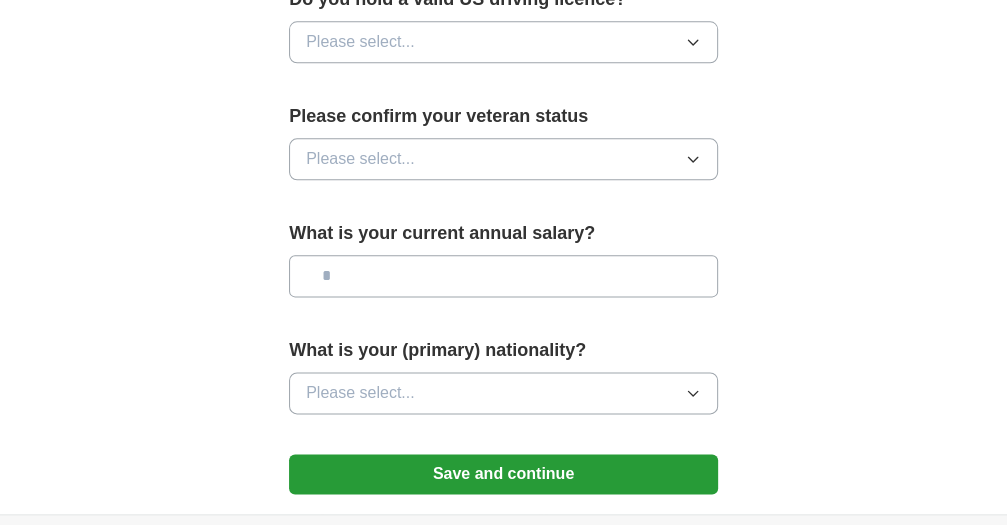 scroll, scrollTop: 1403, scrollLeft: 0, axis: vertical 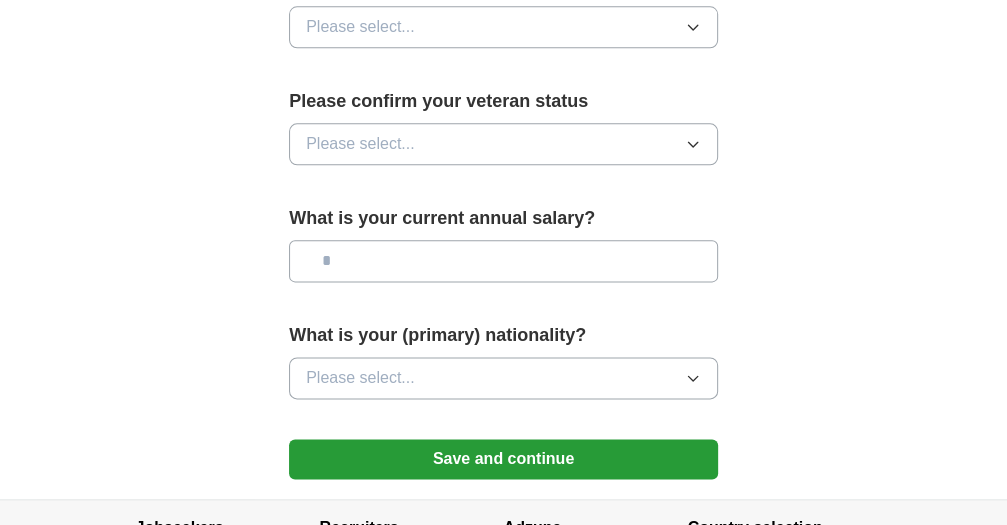 click 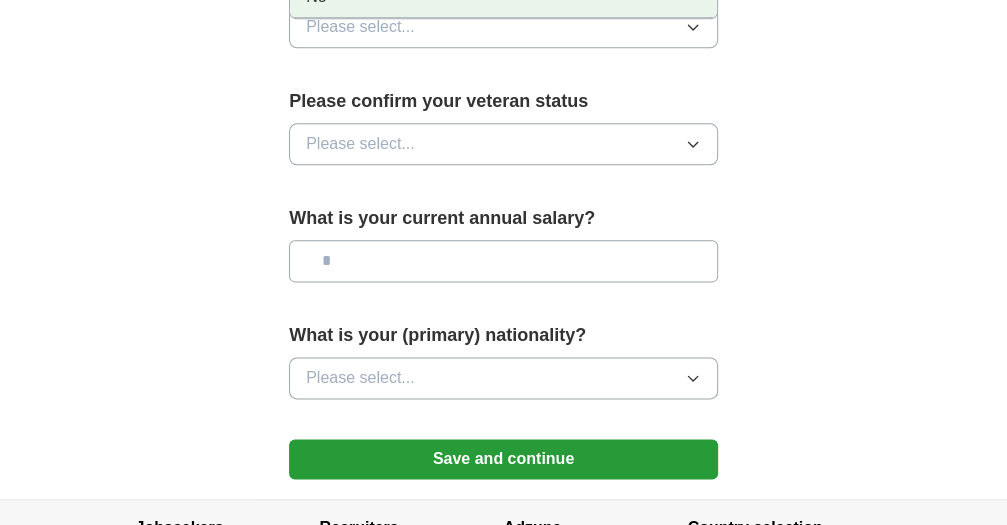 click on "No" at bounding box center (503, -3) 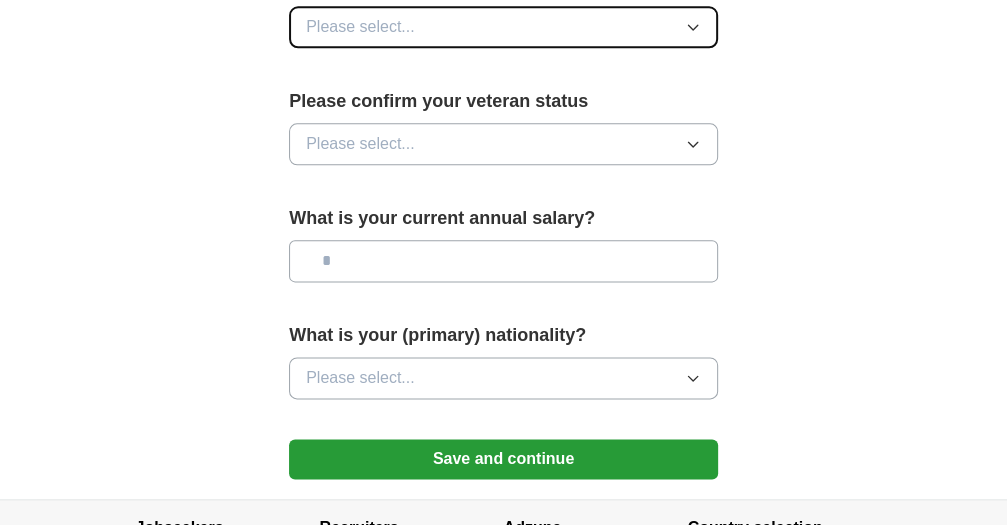 click 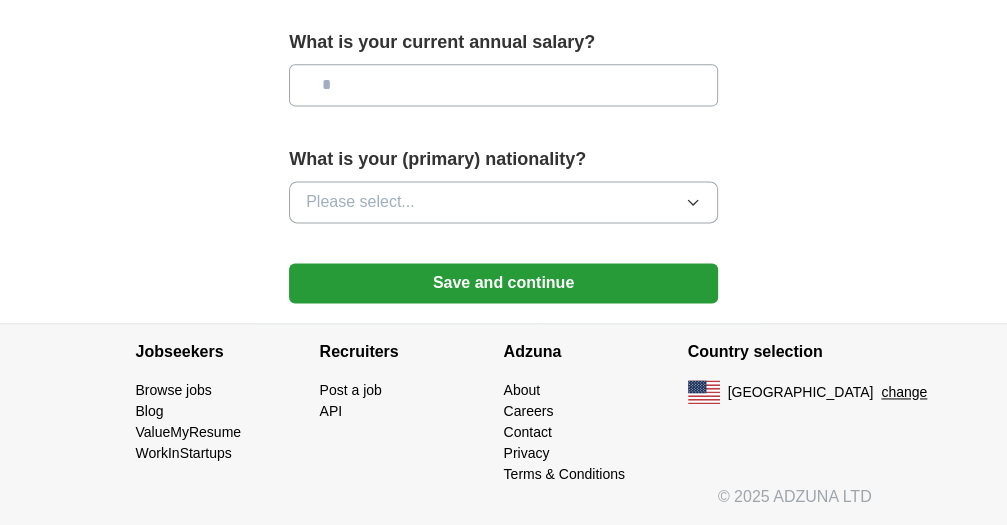scroll, scrollTop: 1609, scrollLeft: 0, axis: vertical 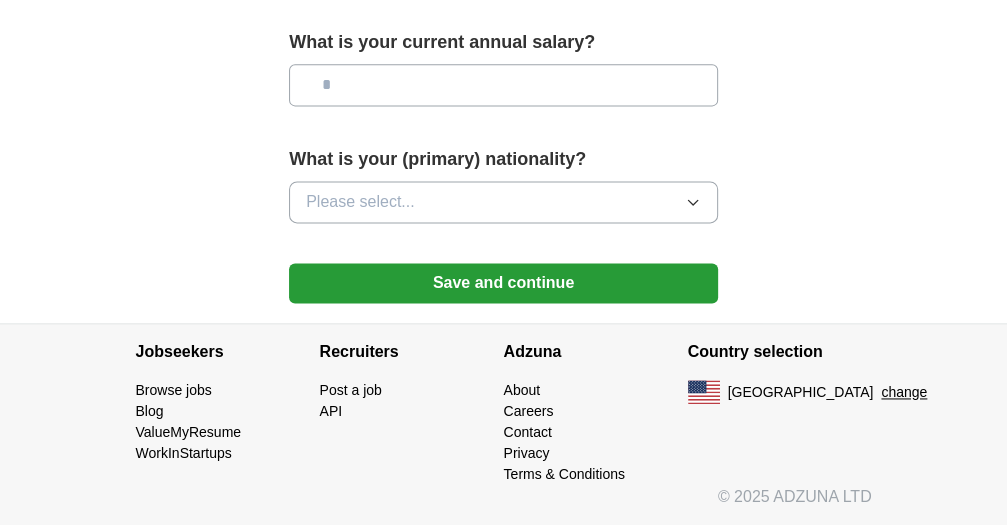 click on "Please select..." at bounding box center [503, -149] 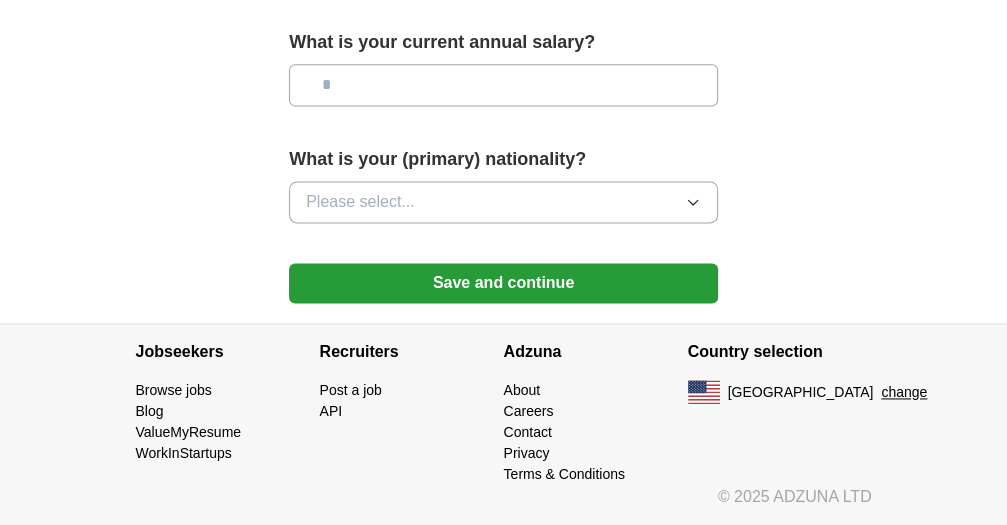 click on "No" at bounding box center [503, -62] 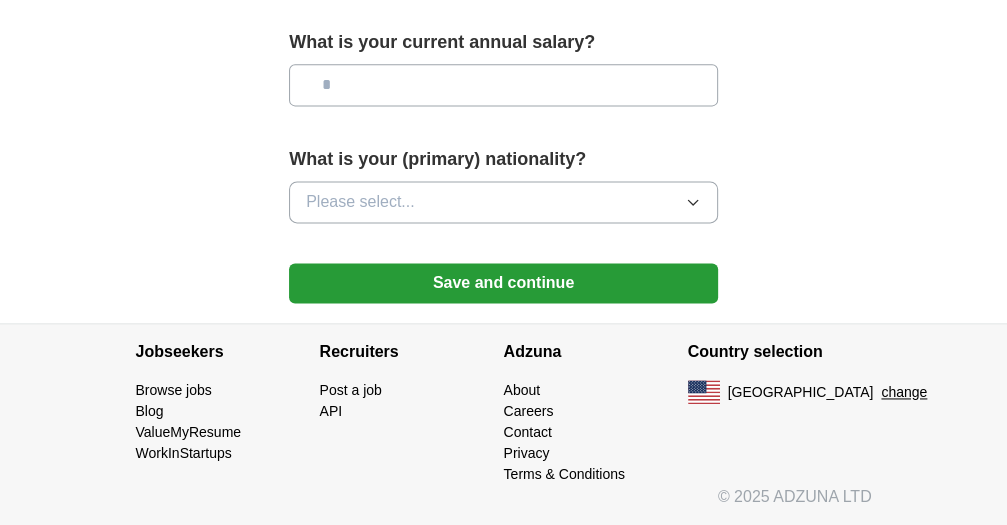 click 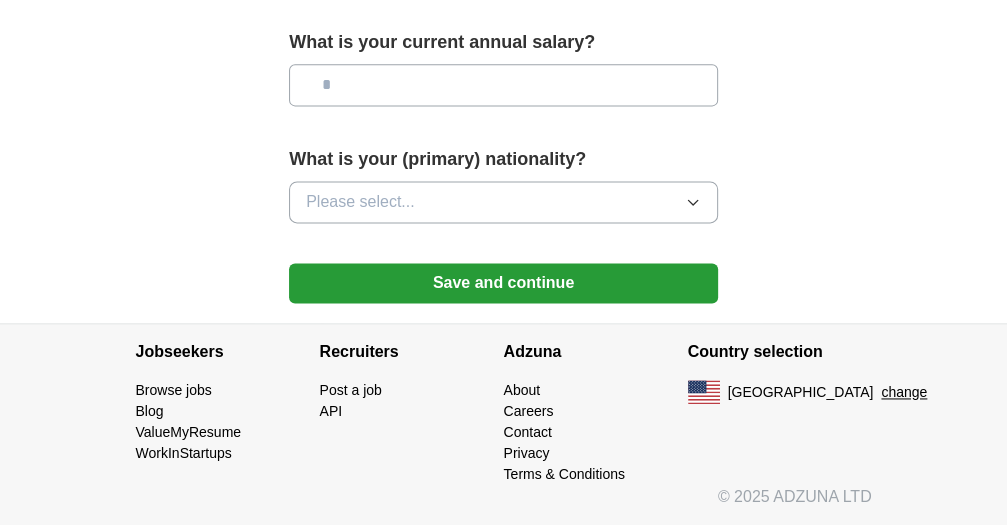 scroll, scrollTop: 1785, scrollLeft: 0, axis: vertical 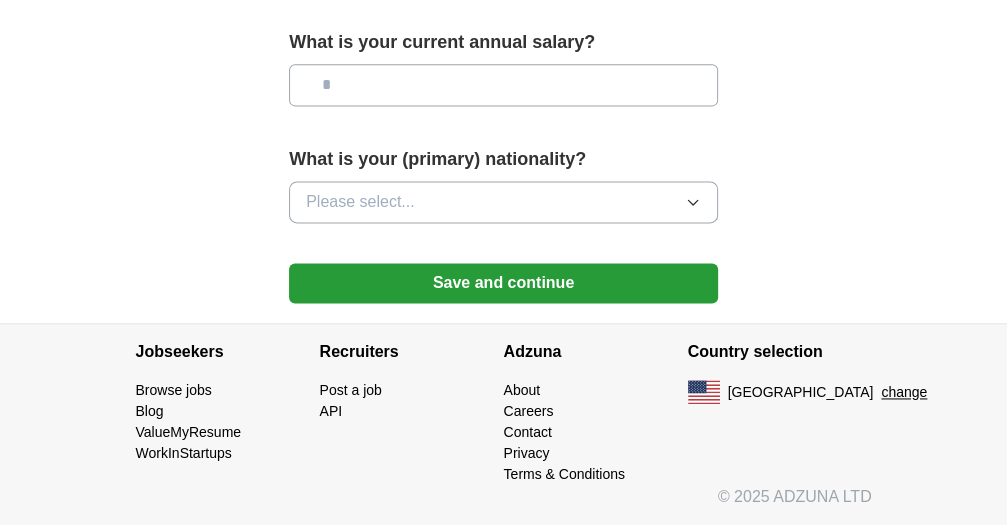 click 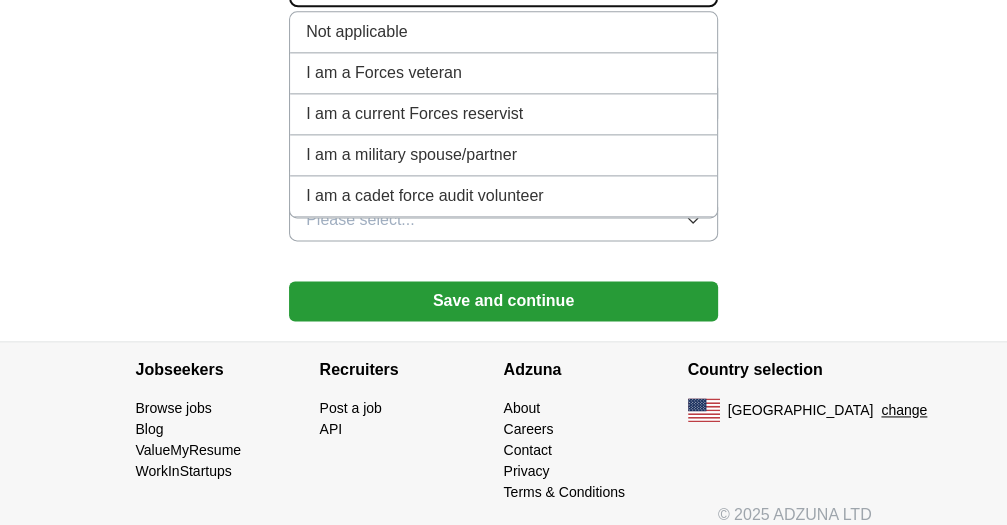 scroll, scrollTop: 1587, scrollLeft: 0, axis: vertical 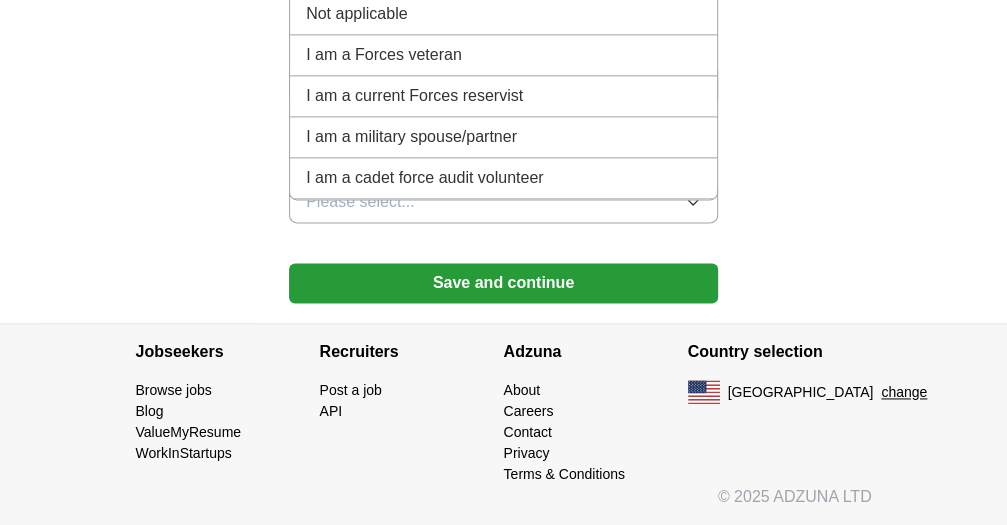 click 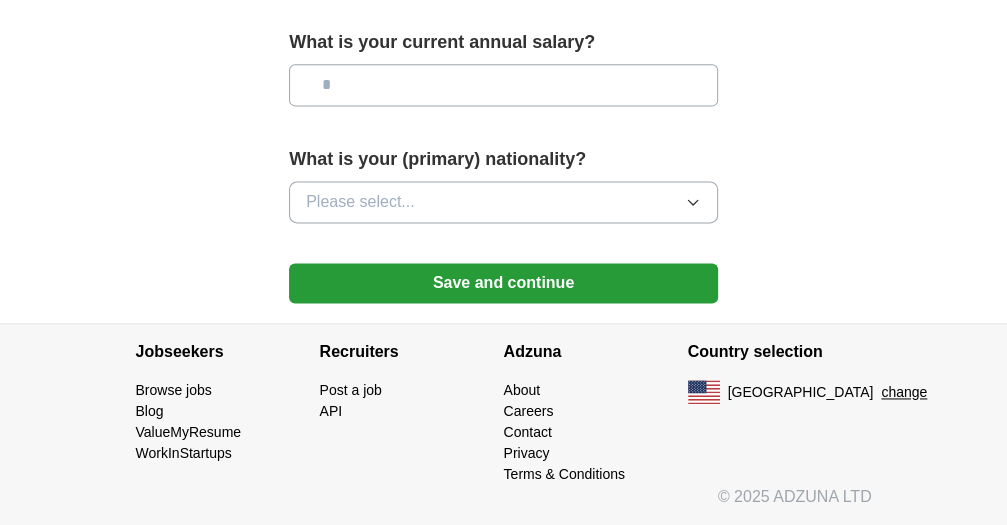 click 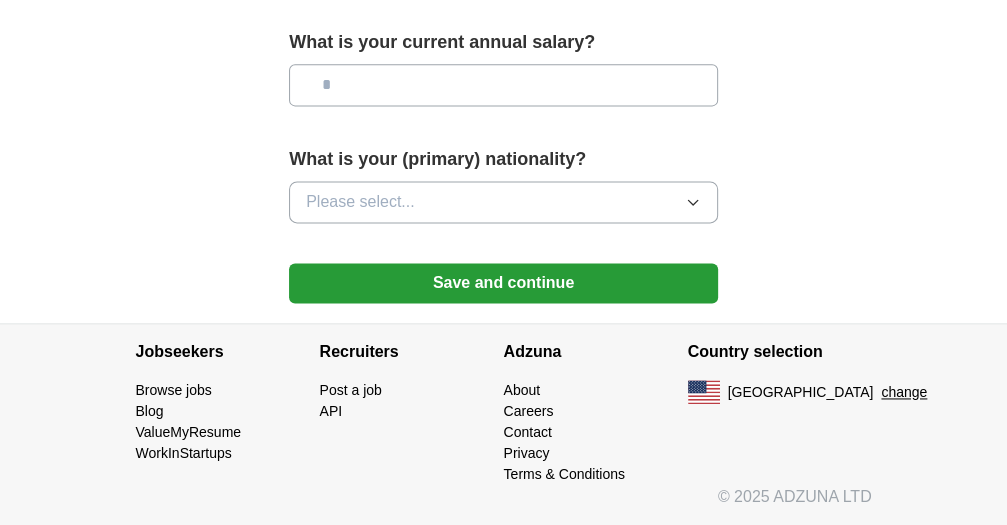 scroll, scrollTop: 1747, scrollLeft: 0, axis: vertical 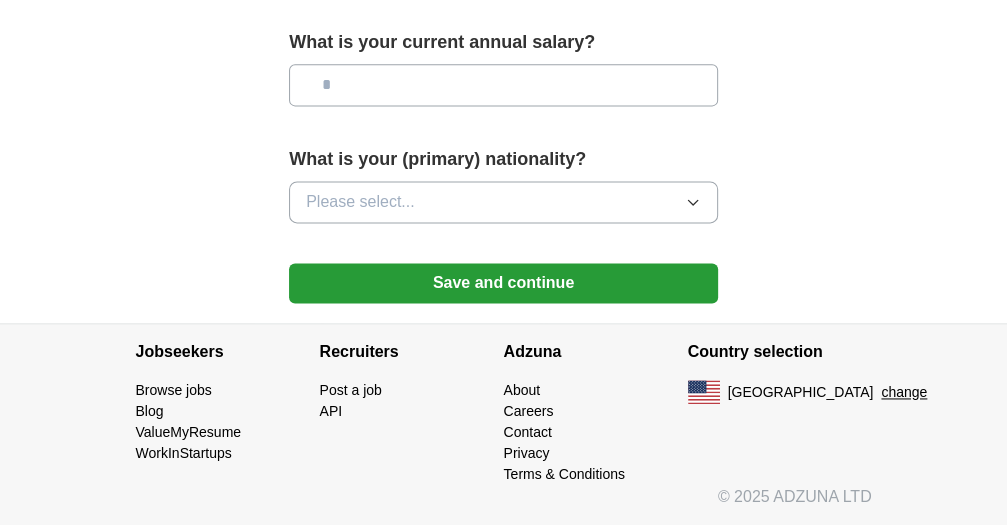 click 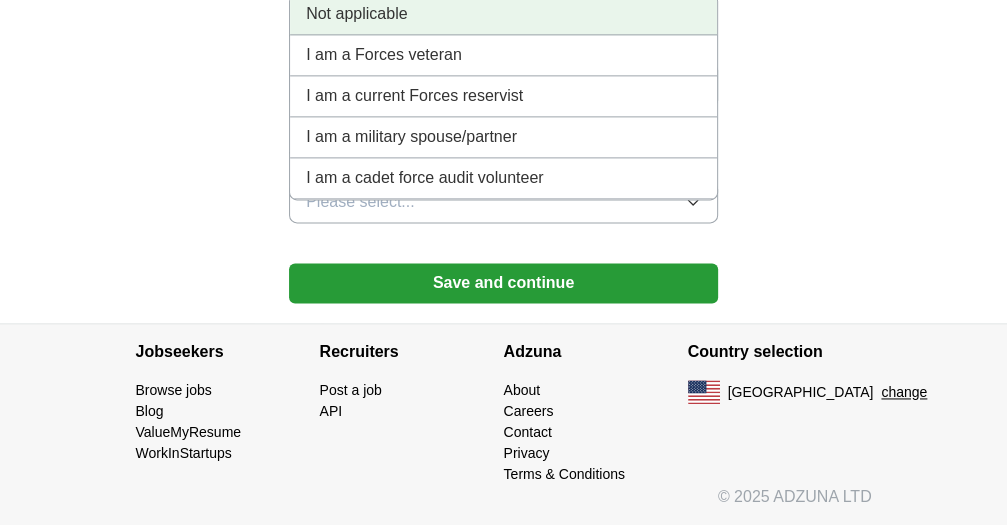 click on "Not applicable" at bounding box center [356, 14] 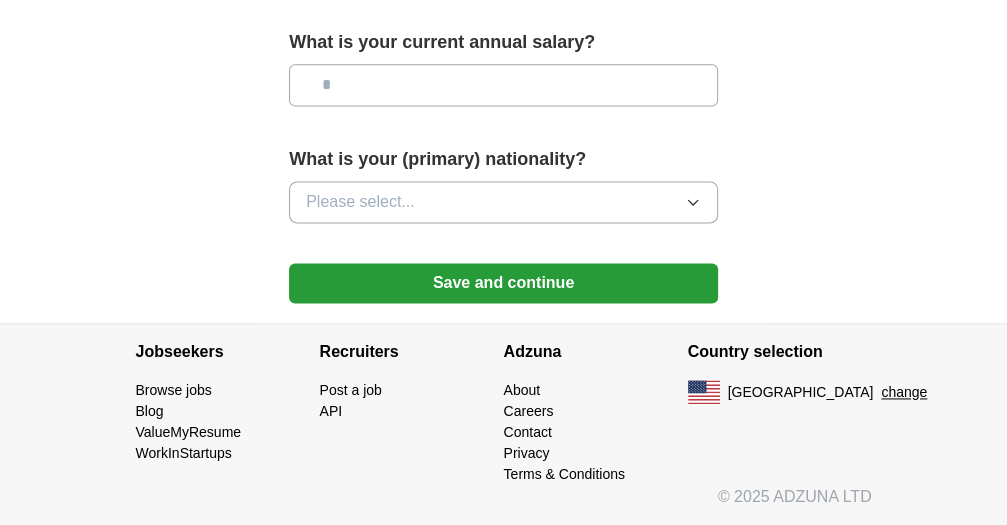 click at bounding box center (503, 85) 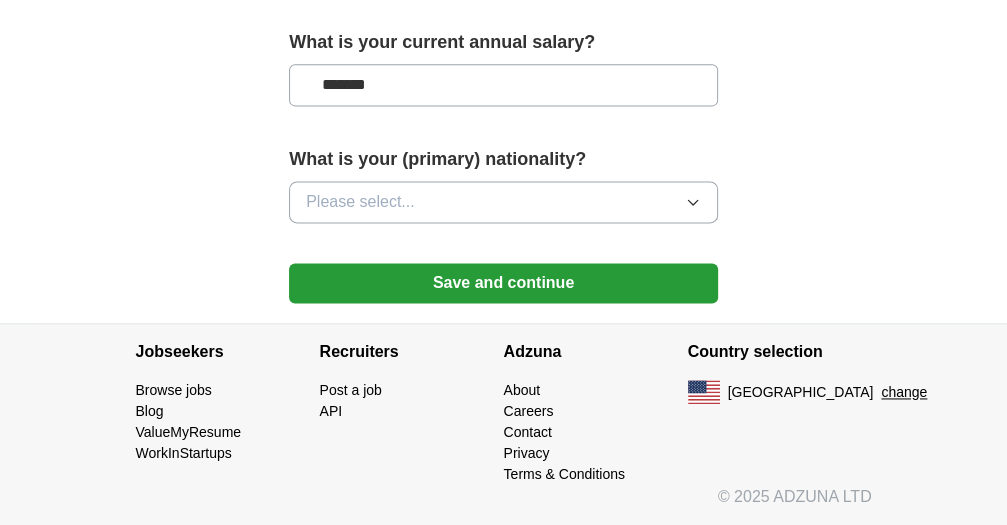 scroll, scrollTop: 1962, scrollLeft: 0, axis: vertical 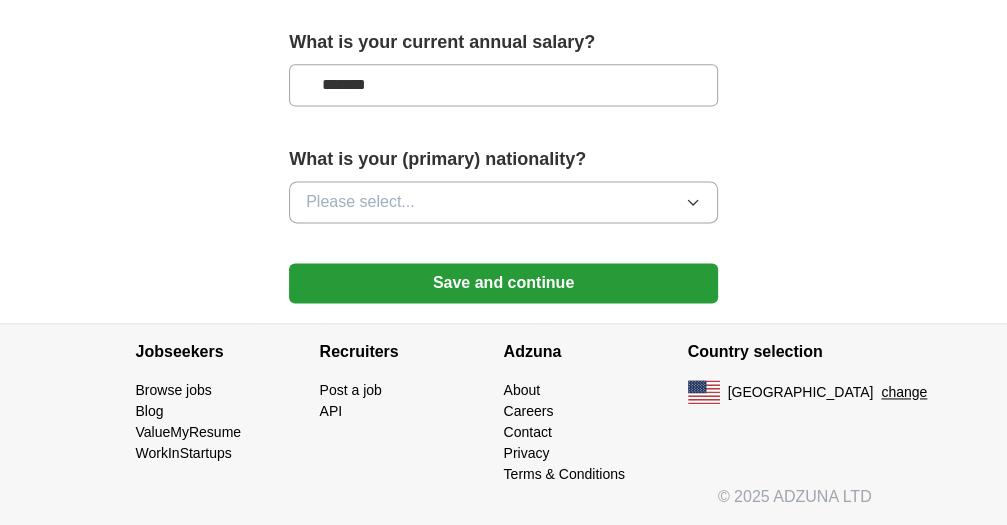type on "*******" 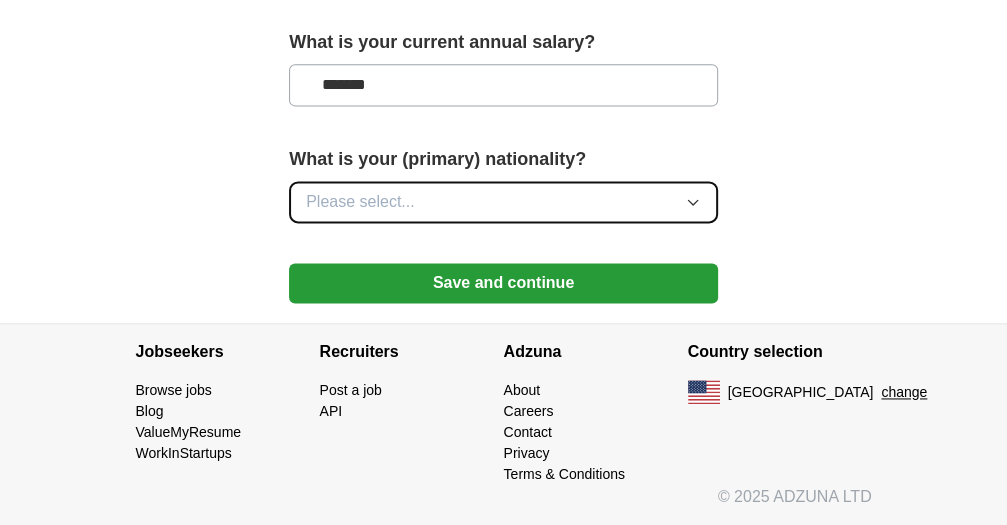 click 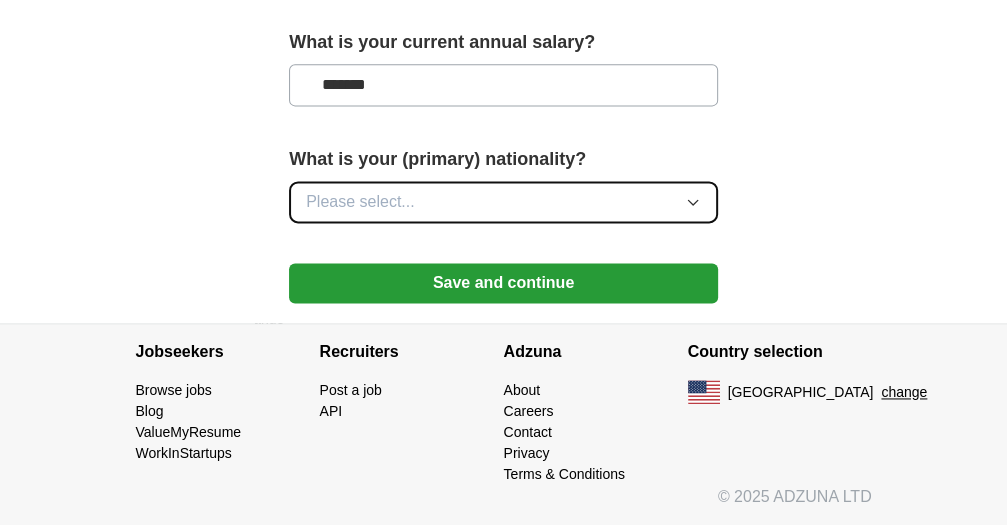 click 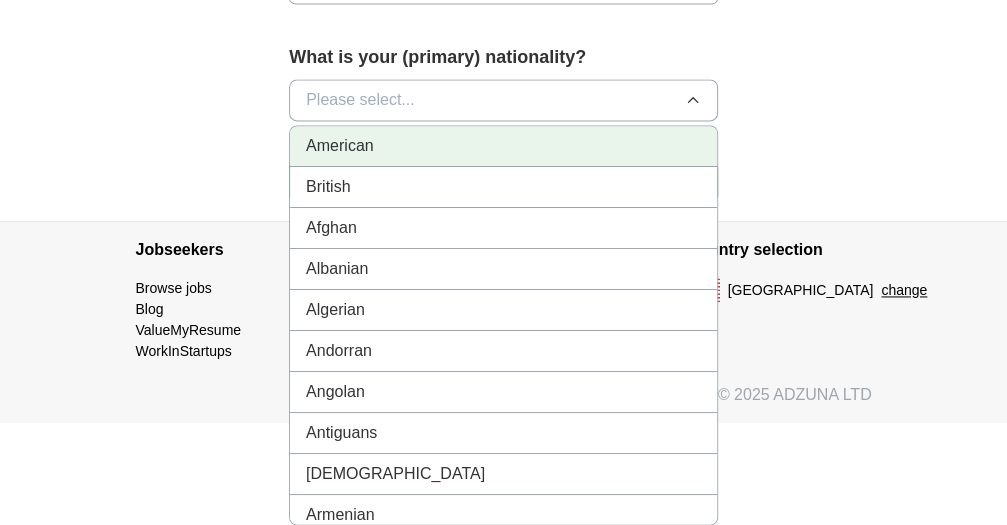 click on "American" at bounding box center (503, 146) 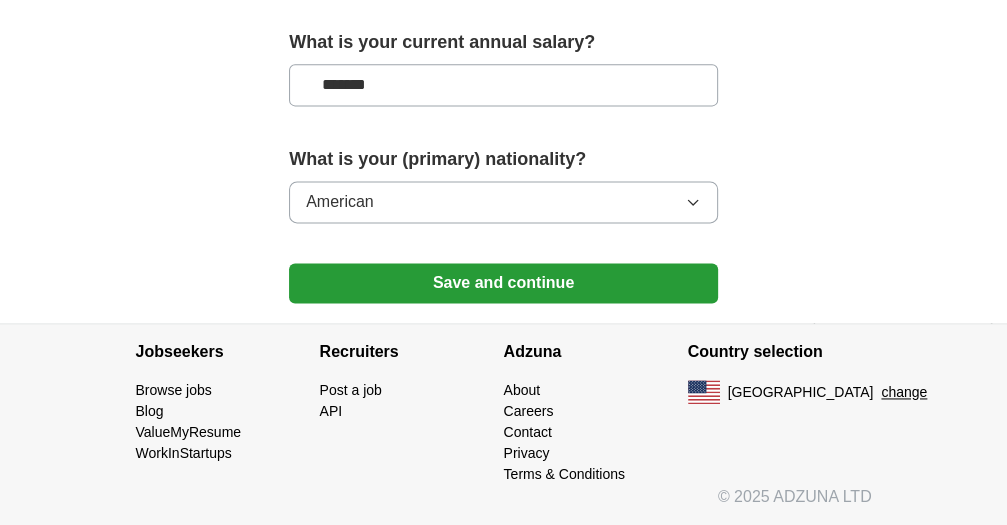 scroll, scrollTop: 2107, scrollLeft: 0, axis: vertical 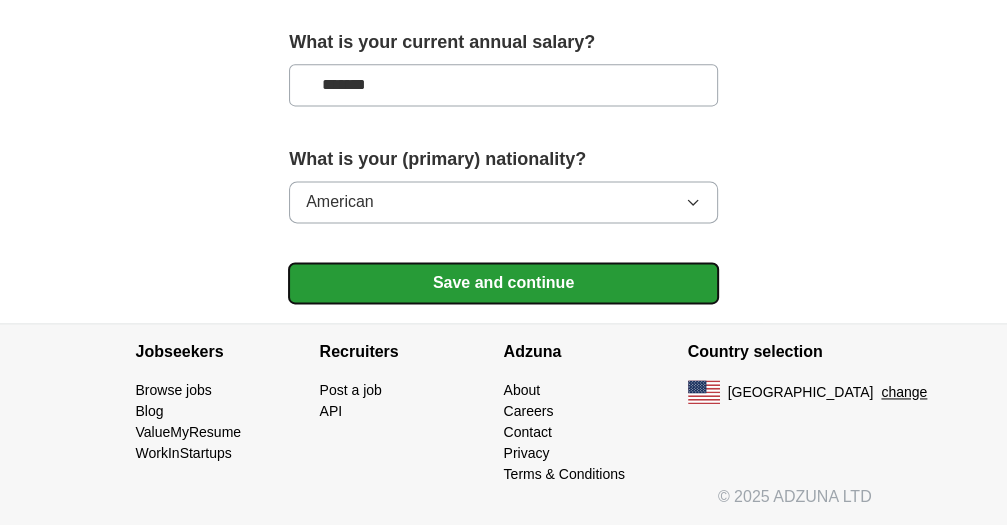 click on "Save and continue" at bounding box center [503, 283] 